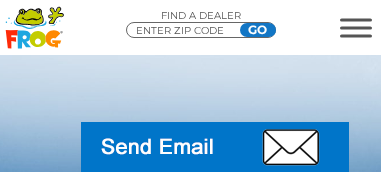 scroll, scrollTop: 1122, scrollLeft: 0, axis: vertical 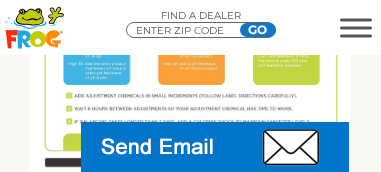 click at bounding box center (190, -34) 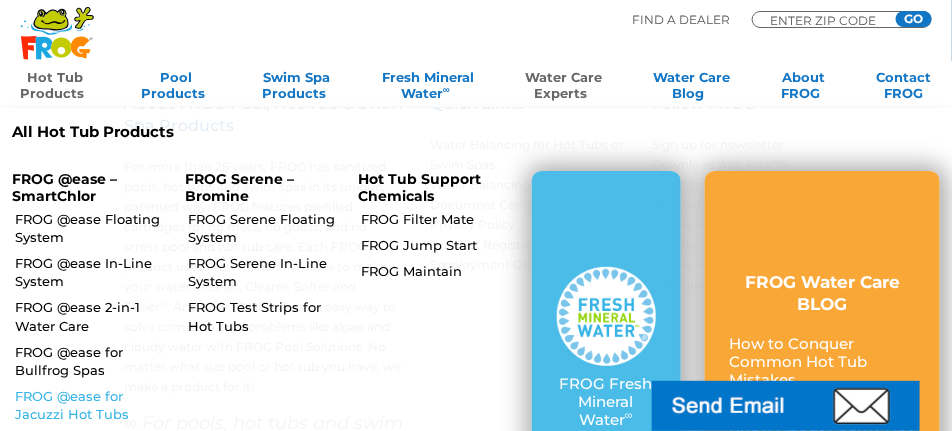 scroll, scrollTop: 2112, scrollLeft: 0, axis: vertical 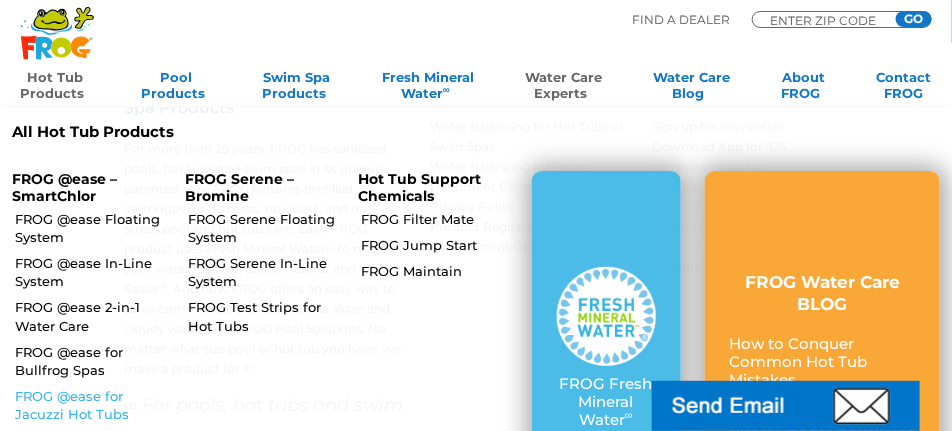 click on "FROG @ease for Jacuzzi Hot Tubs" at bounding box center (91, 405) 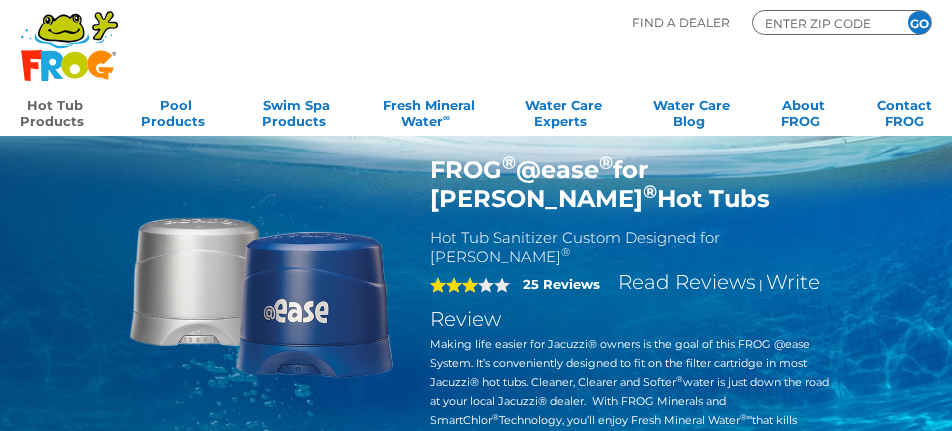 scroll, scrollTop: 0, scrollLeft: 0, axis: both 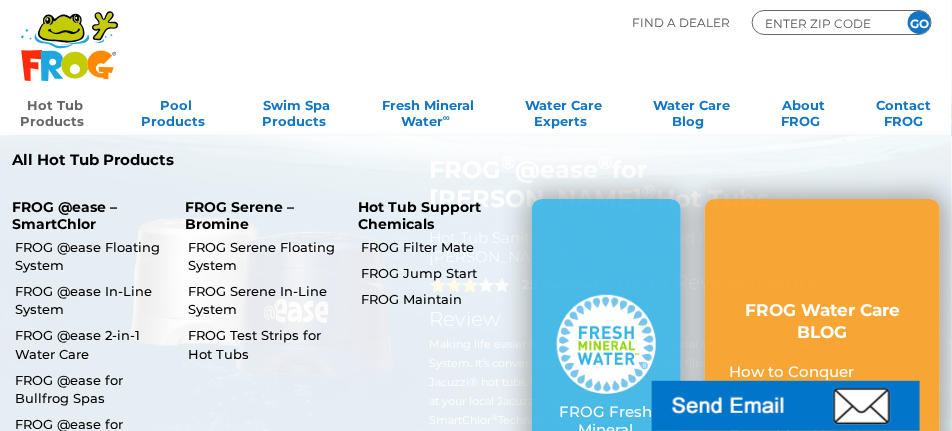 click on "Hot Tub  Products" at bounding box center [55, 111] 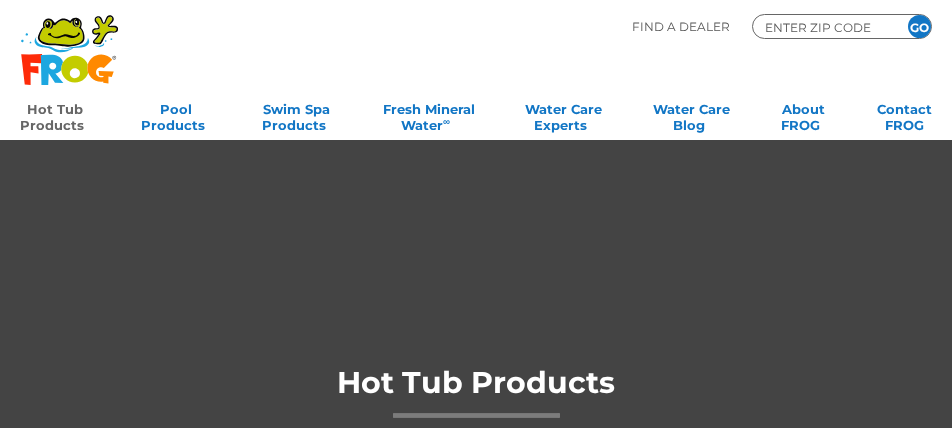 scroll, scrollTop: 0, scrollLeft: 0, axis: both 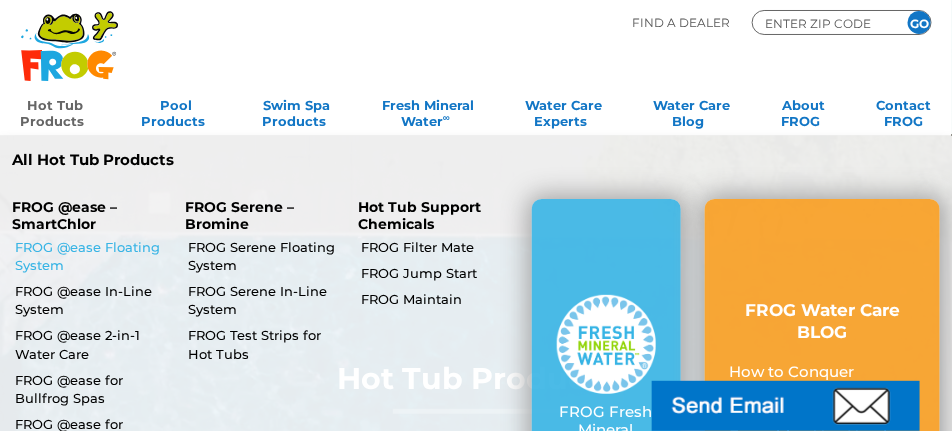 click on "FROG @ease Floating System" at bounding box center (91, 256) 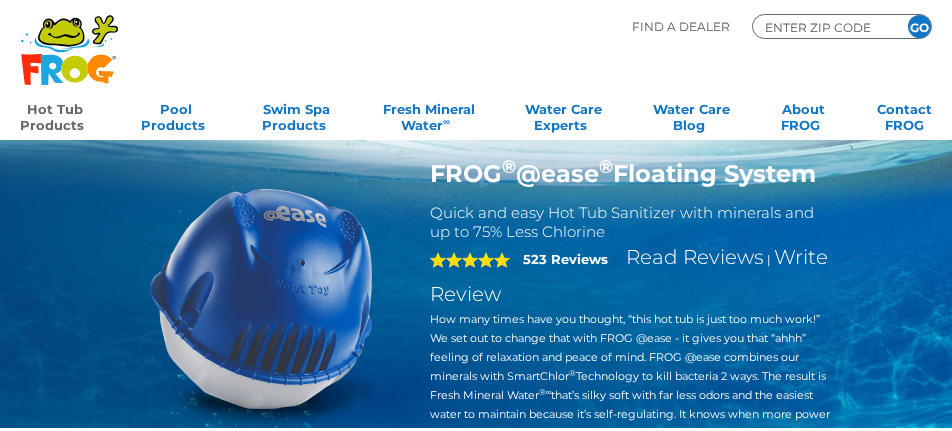 scroll, scrollTop: 0, scrollLeft: 0, axis: both 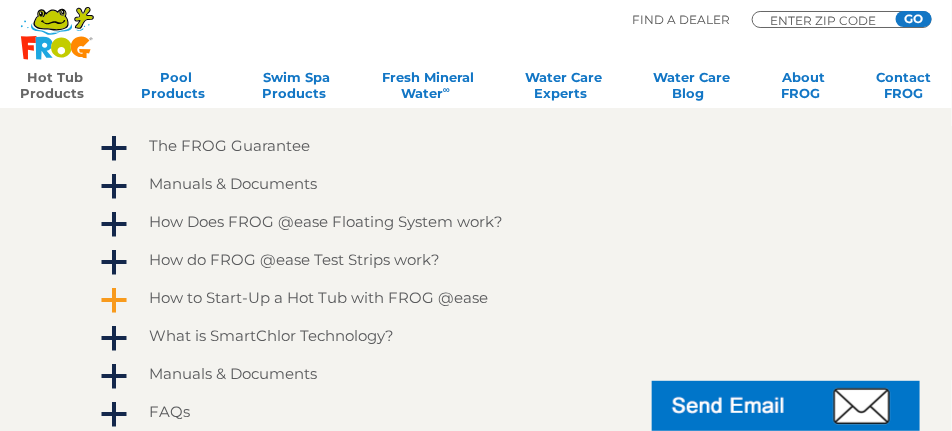 click on "How to Start-Up a Hot Tub with FROG @ease" at bounding box center (318, 297) 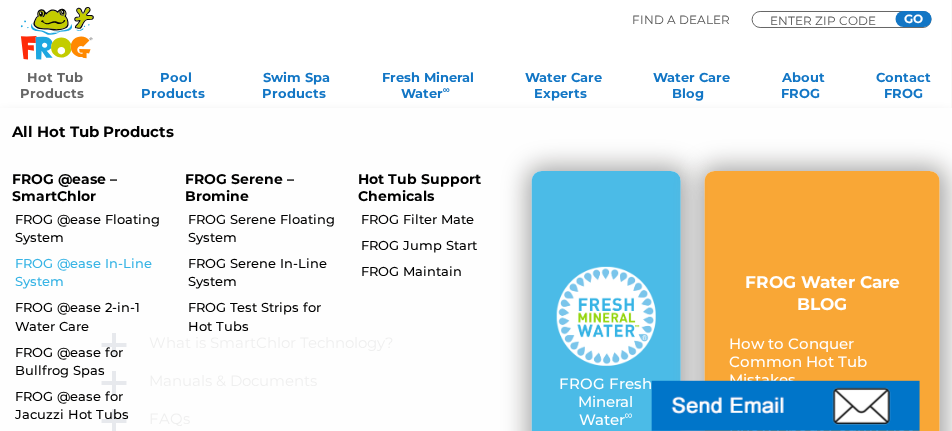 scroll, scrollTop: 1710, scrollLeft: 0, axis: vertical 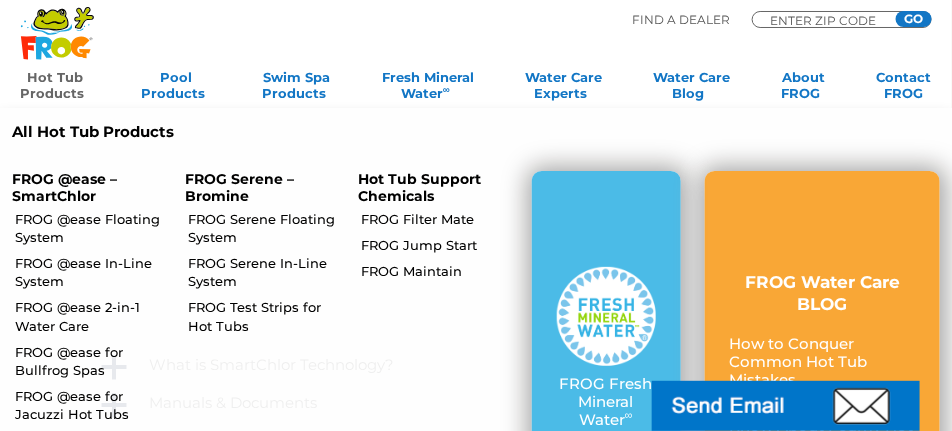 click on "FROG @ease – SmartChlor" at bounding box center (86, 188) 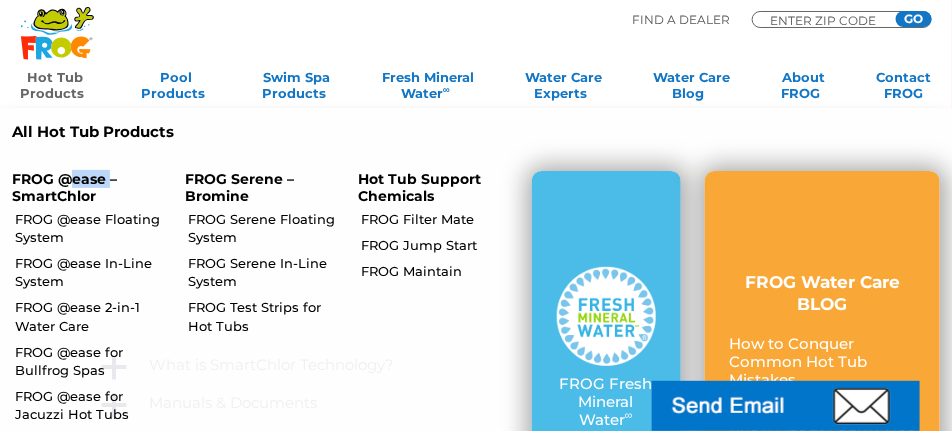 click on "FROG @ease – SmartChlor" at bounding box center (86, 188) 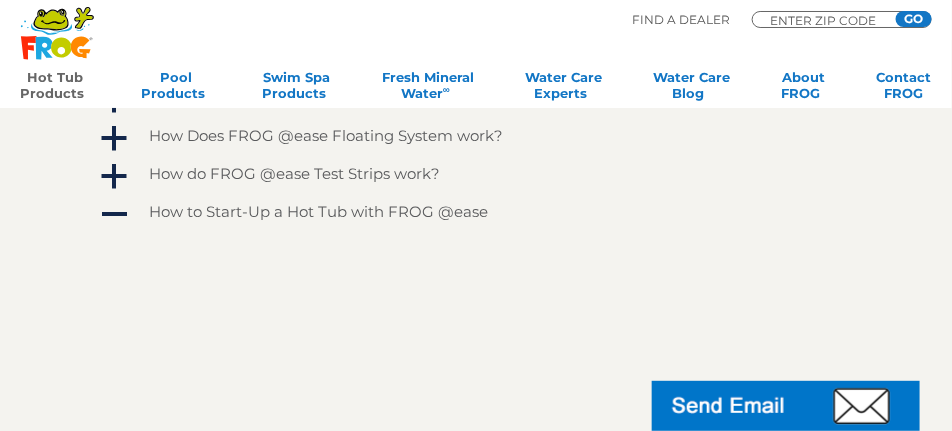 scroll, scrollTop: 1460, scrollLeft: 0, axis: vertical 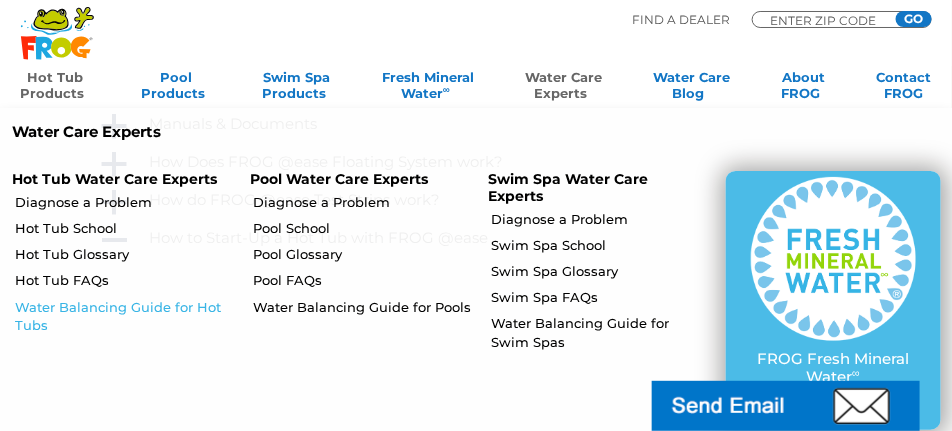 click on "Water Balancing Guide for Hot Tubs" at bounding box center [124, 316] 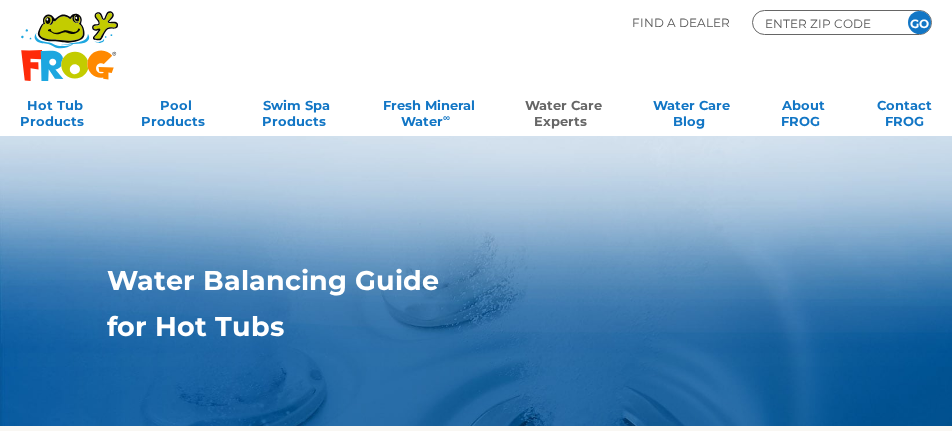 scroll, scrollTop: 0, scrollLeft: 0, axis: both 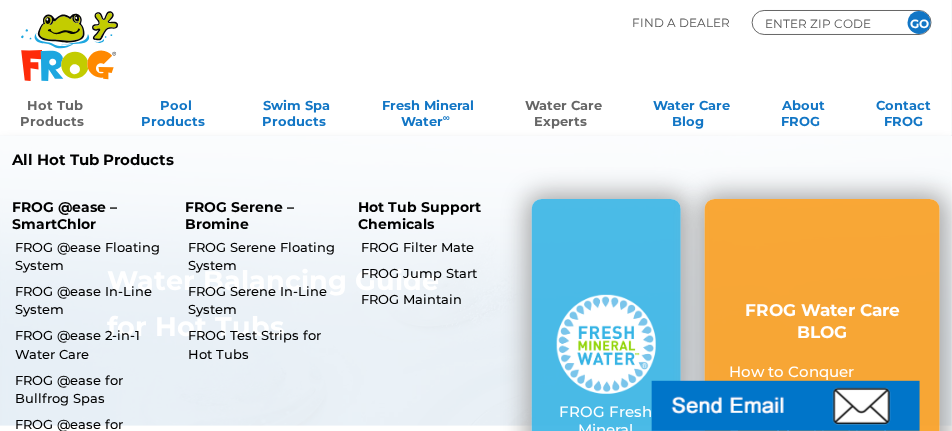 click on "Hot Tub  Products" at bounding box center [55, 111] 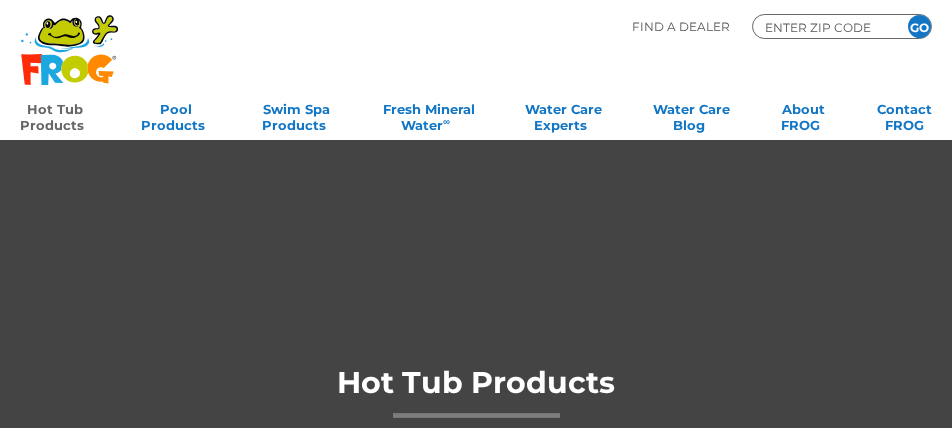 scroll, scrollTop: 0, scrollLeft: 0, axis: both 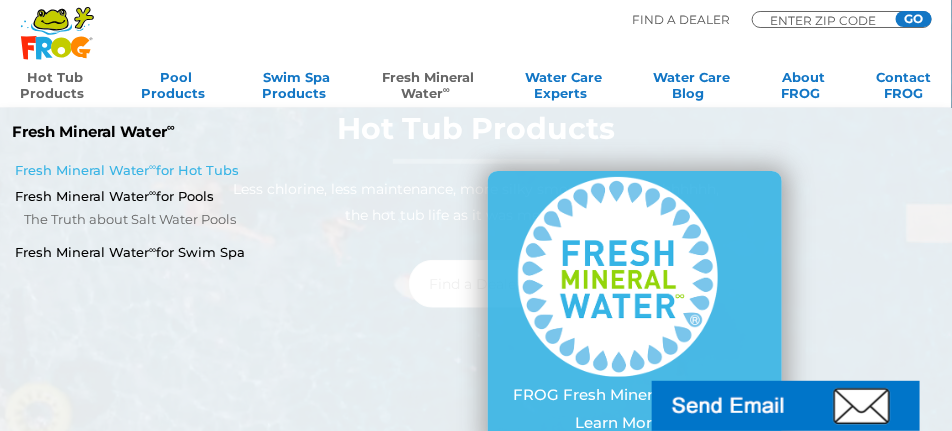 click on "Fresh Mineral Water ∞  for Hot Tubs" at bounding box center [163, 170] 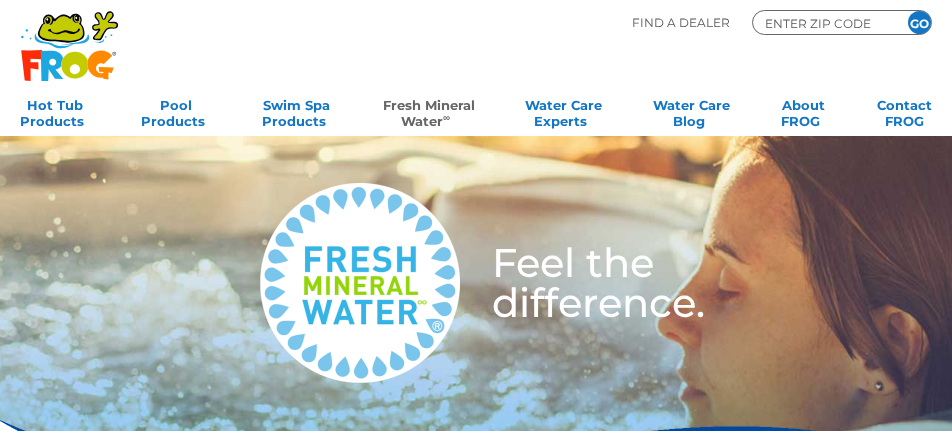 scroll, scrollTop: 0, scrollLeft: 0, axis: both 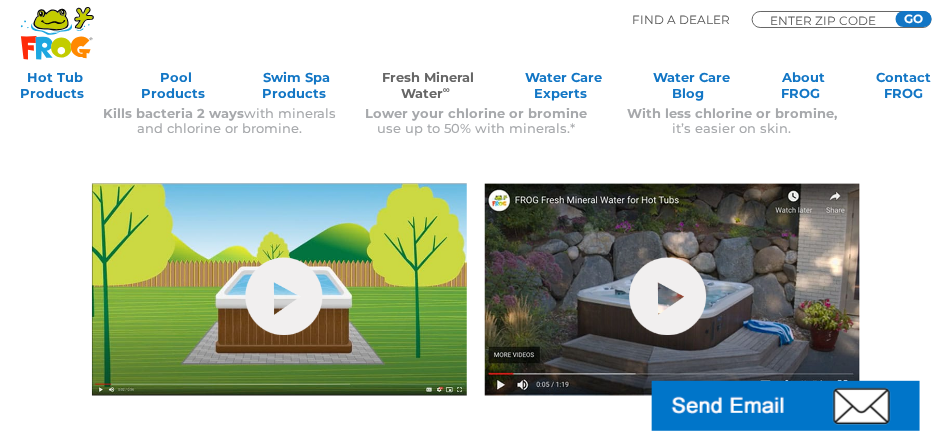 click at bounding box center [279, 290] 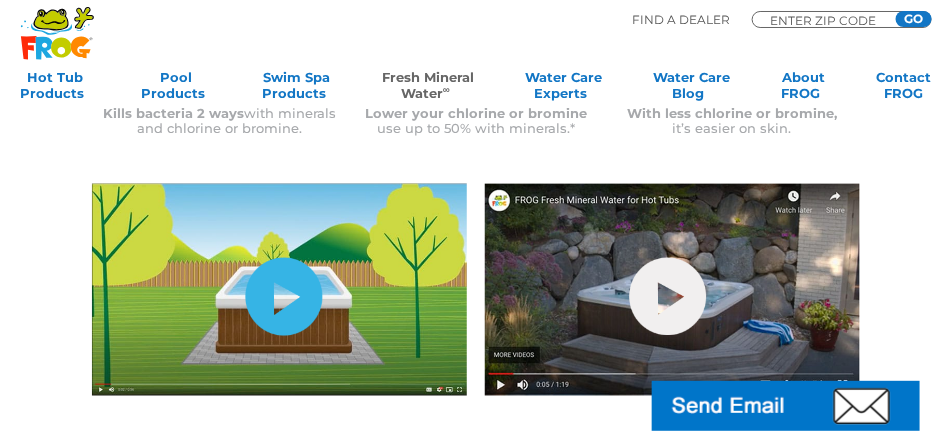 click on "hide-me" at bounding box center (284, 297) 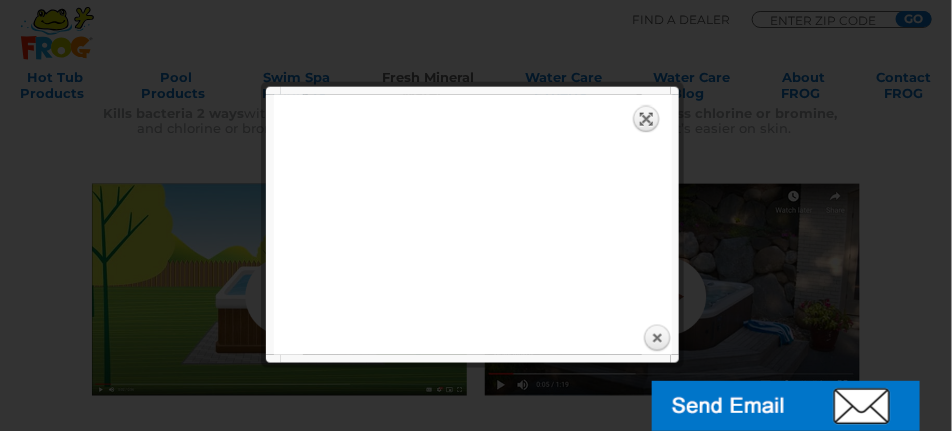 click on "Expand" at bounding box center (647, 119) 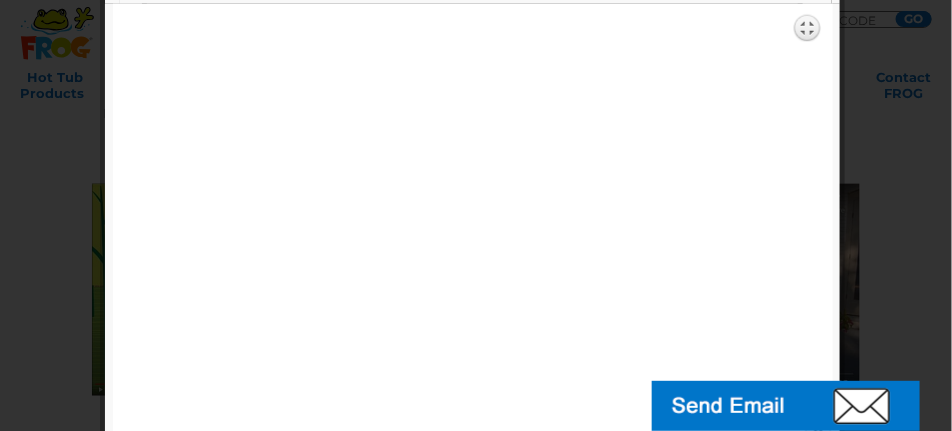 click at bounding box center (476, 561) 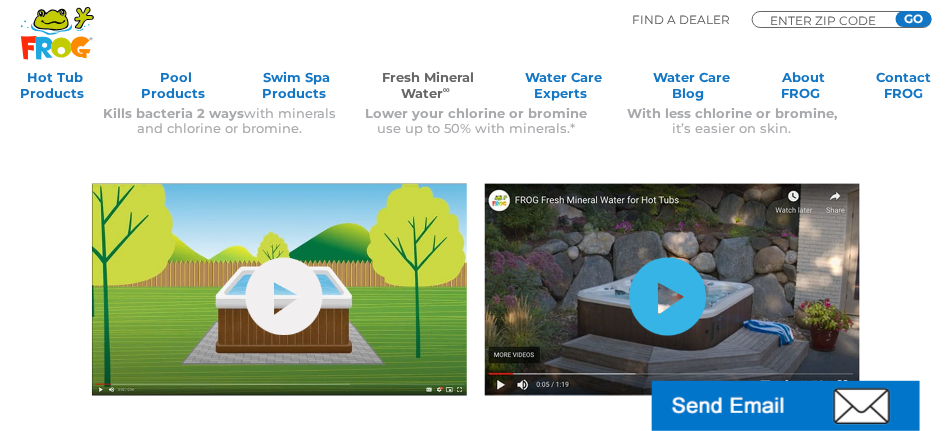 click on "hide-me" at bounding box center (668, 297) 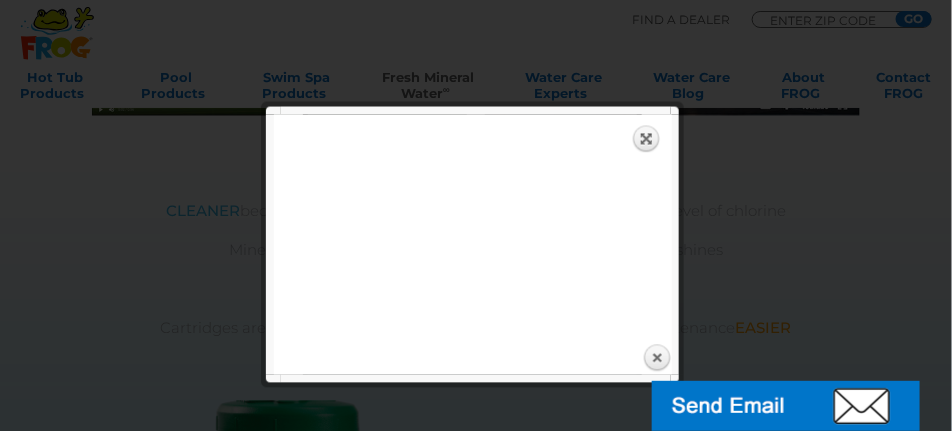 scroll, scrollTop: 850, scrollLeft: 0, axis: vertical 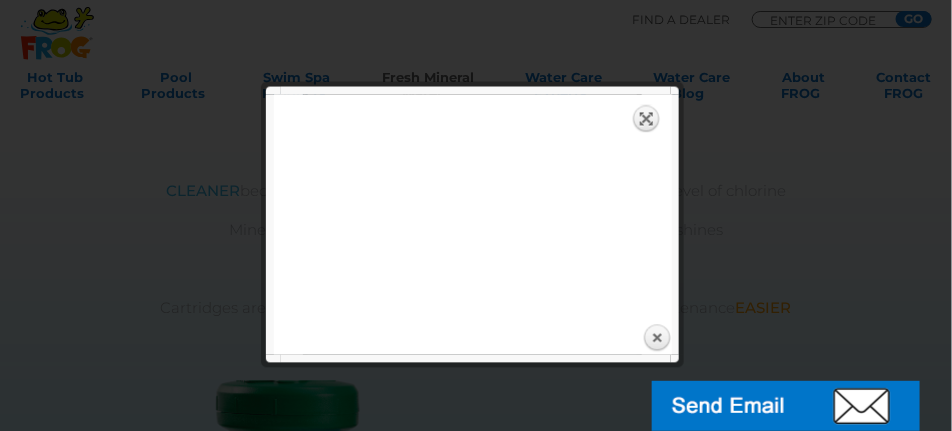 click on "Expand" at bounding box center (647, 119) 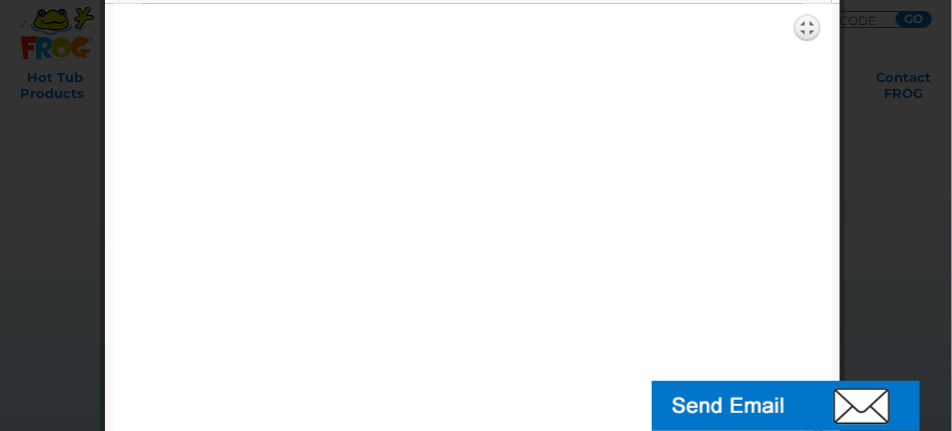 click at bounding box center (476, 261) 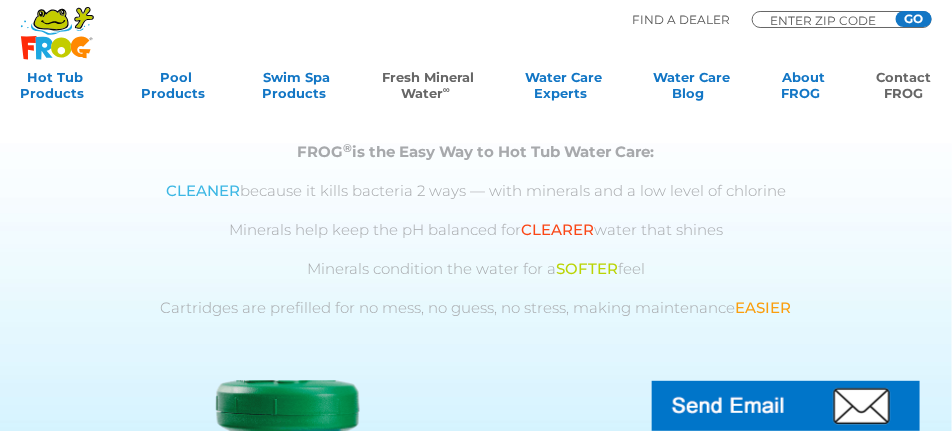 click on "Contact  FROG" at bounding box center [904, 89] 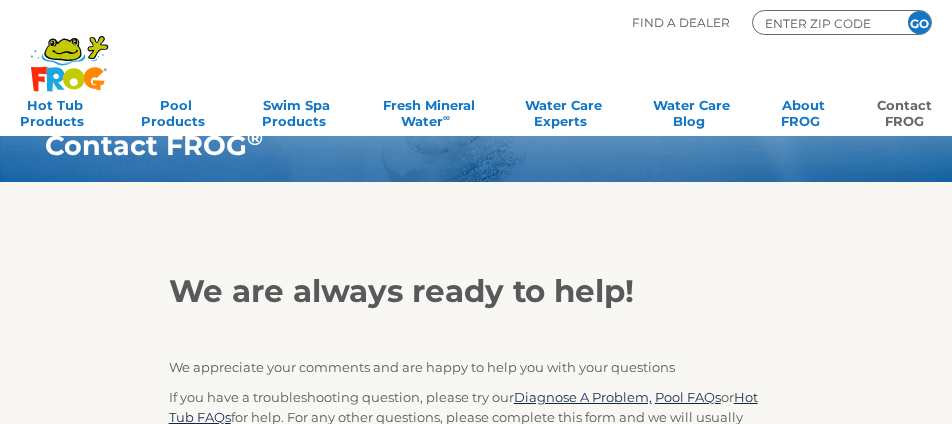scroll, scrollTop: 0, scrollLeft: 0, axis: both 